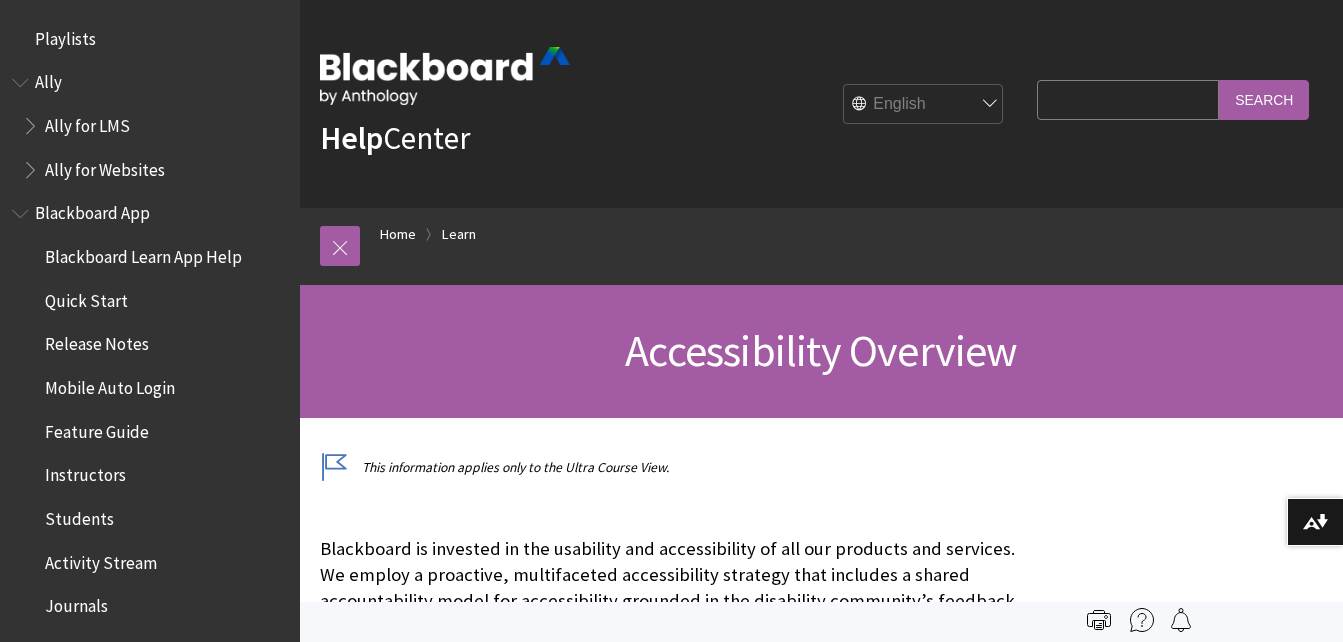 scroll, scrollTop: 0, scrollLeft: 0, axis: both 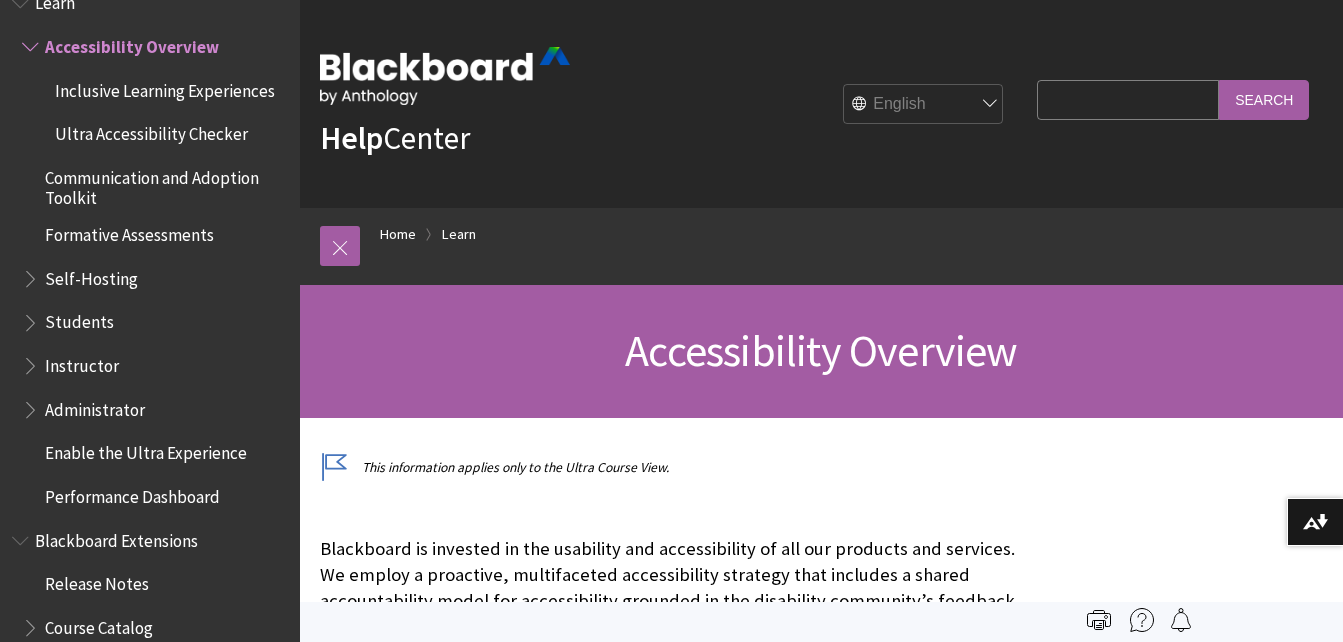 click on "Instructor" at bounding box center [82, 362] 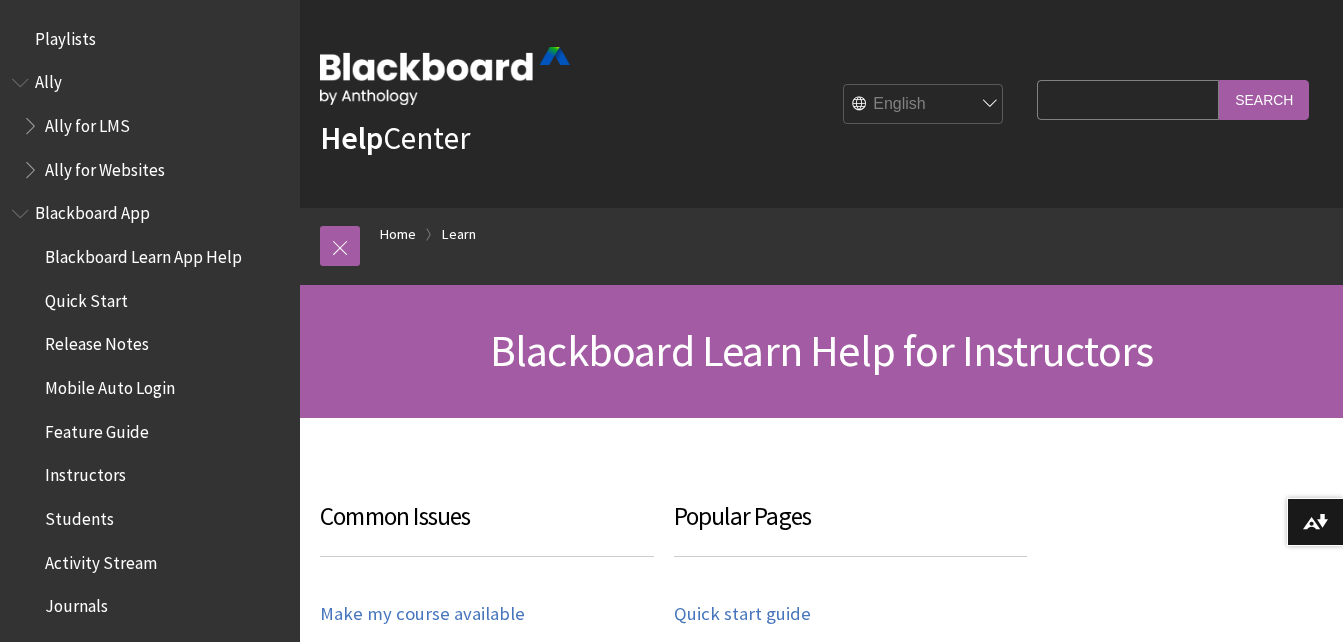 scroll, scrollTop: 0, scrollLeft: 0, axis: both 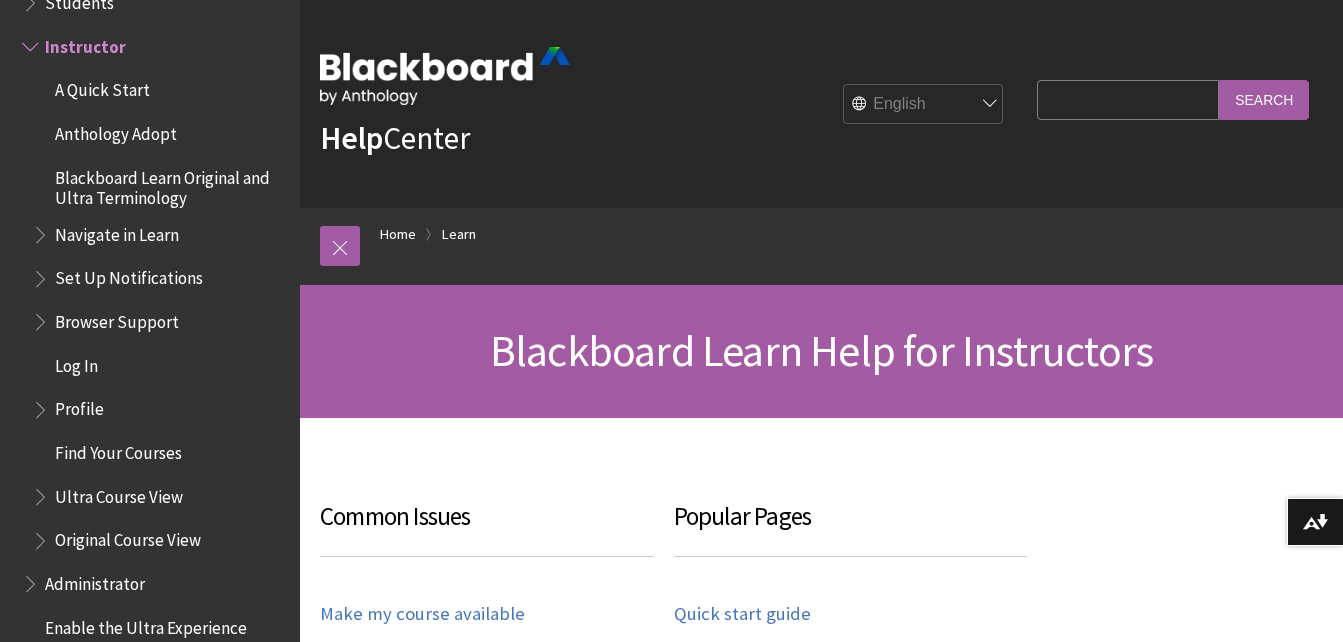 click on "Set Up Notifications" at bounding box center [129, 275] 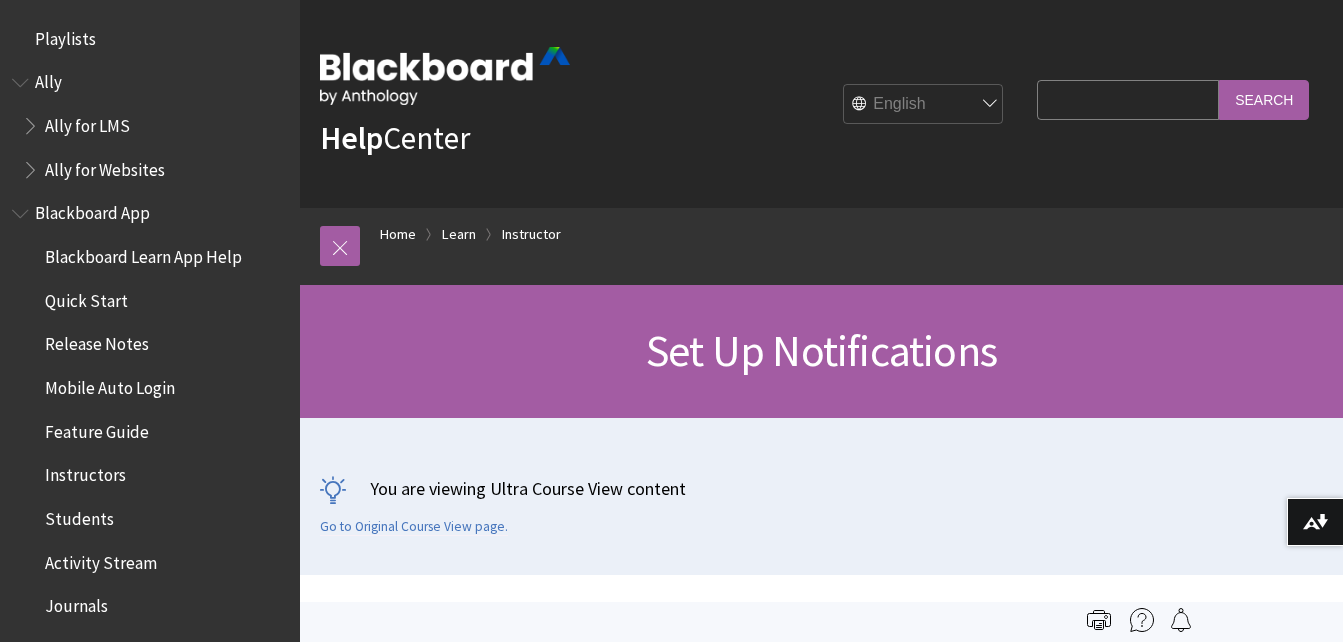 scroll, scrollTop: 0, scrollLeft: 0, axis: both 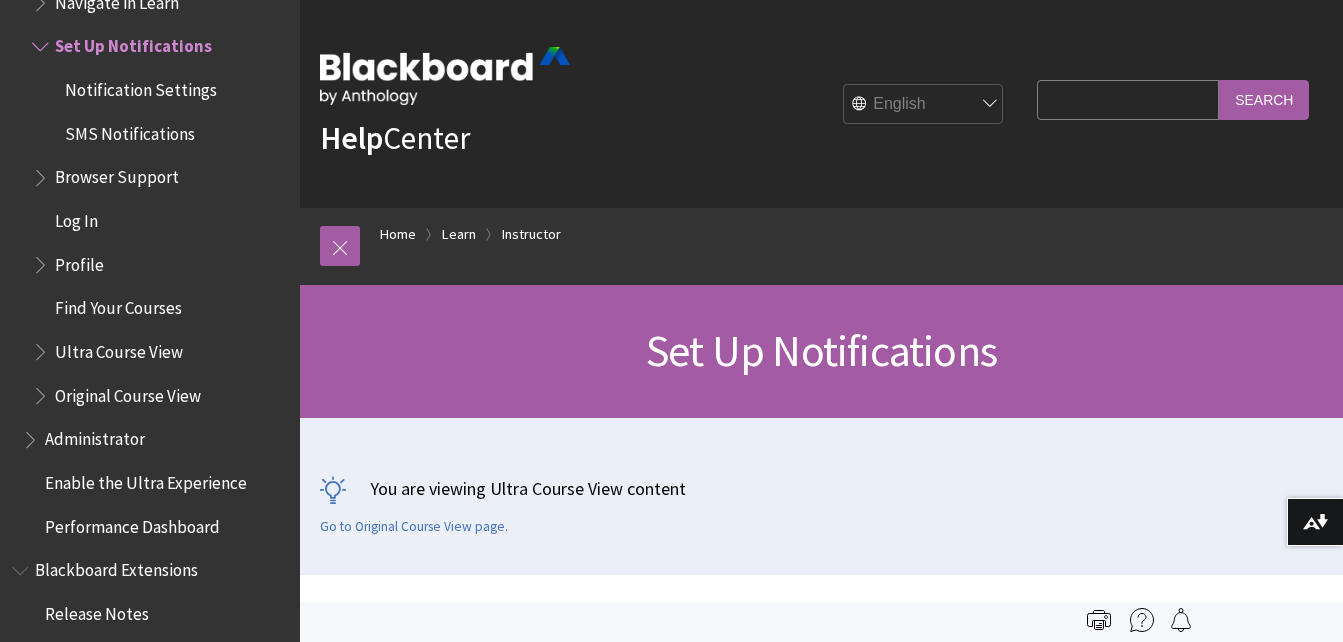 click on "Notification Settings" at bounding box center [141, 86] 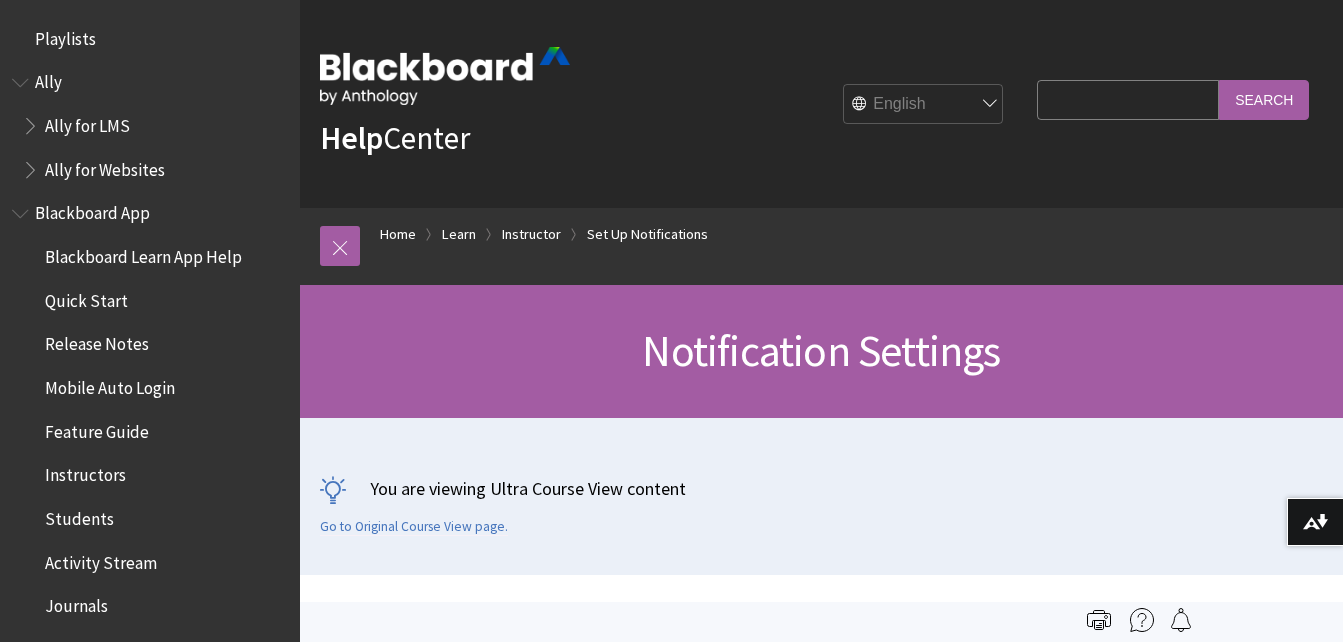 scroll, scrollTop: 0, scrollLeft: 0, axis: both 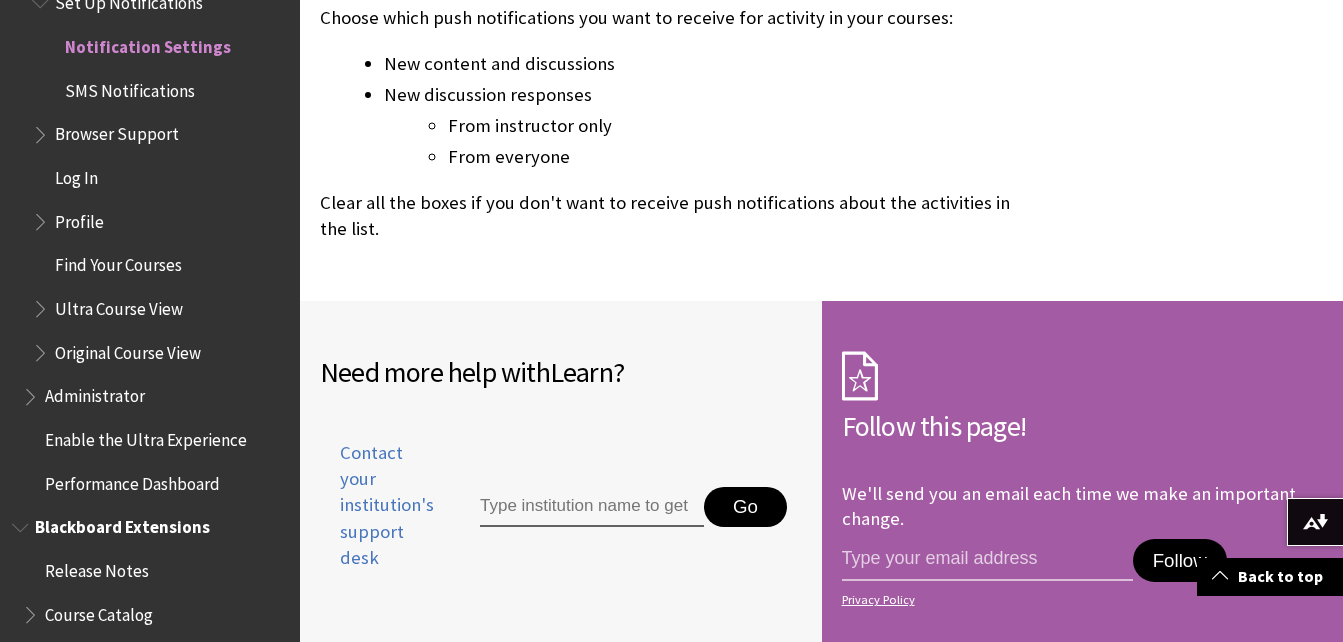 click on "Release Notes" at bounding box center (97, 567) 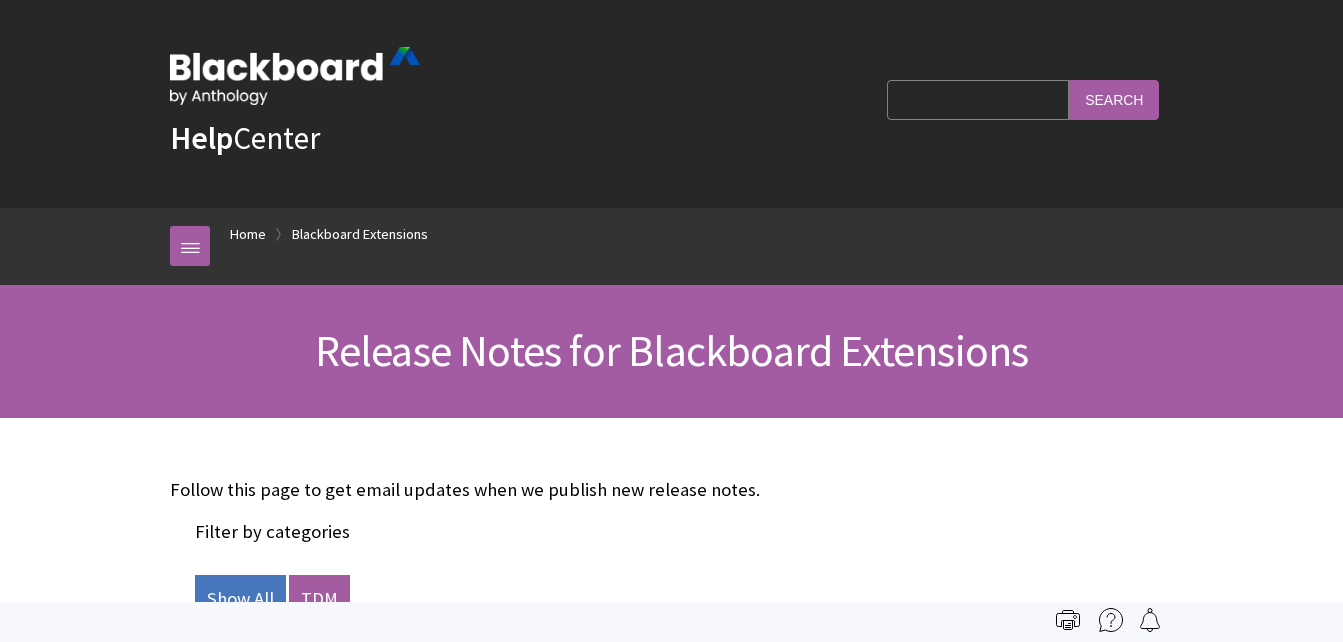 scroll, scrollTop: 0, scrollLeft: 0, axis: both 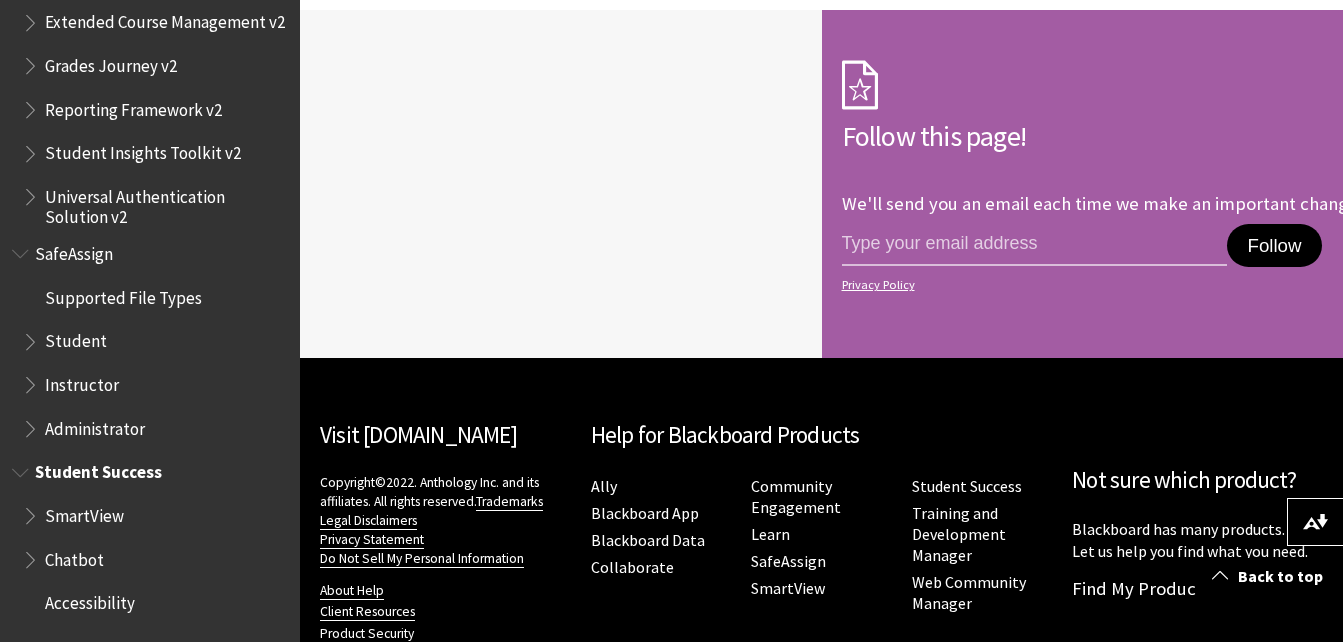 click on "Student Success" at bounding box center [98, 469] 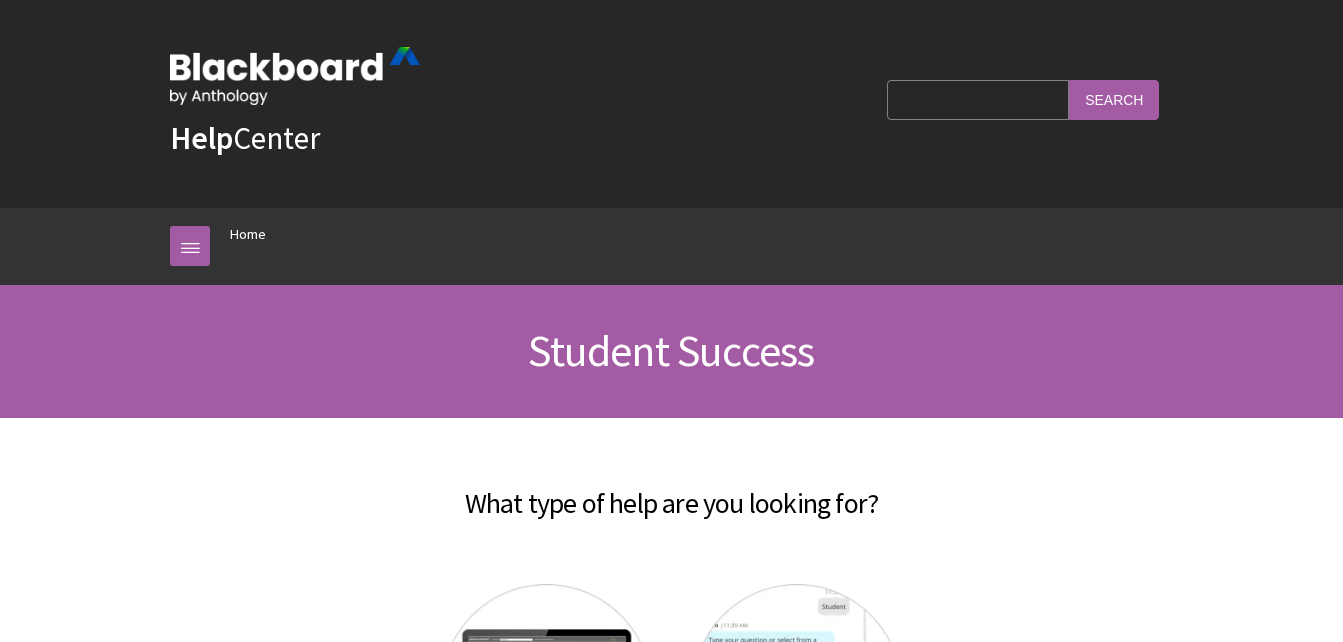 scroll, scrollTop: 0, scrollLeft: 0, axis: both 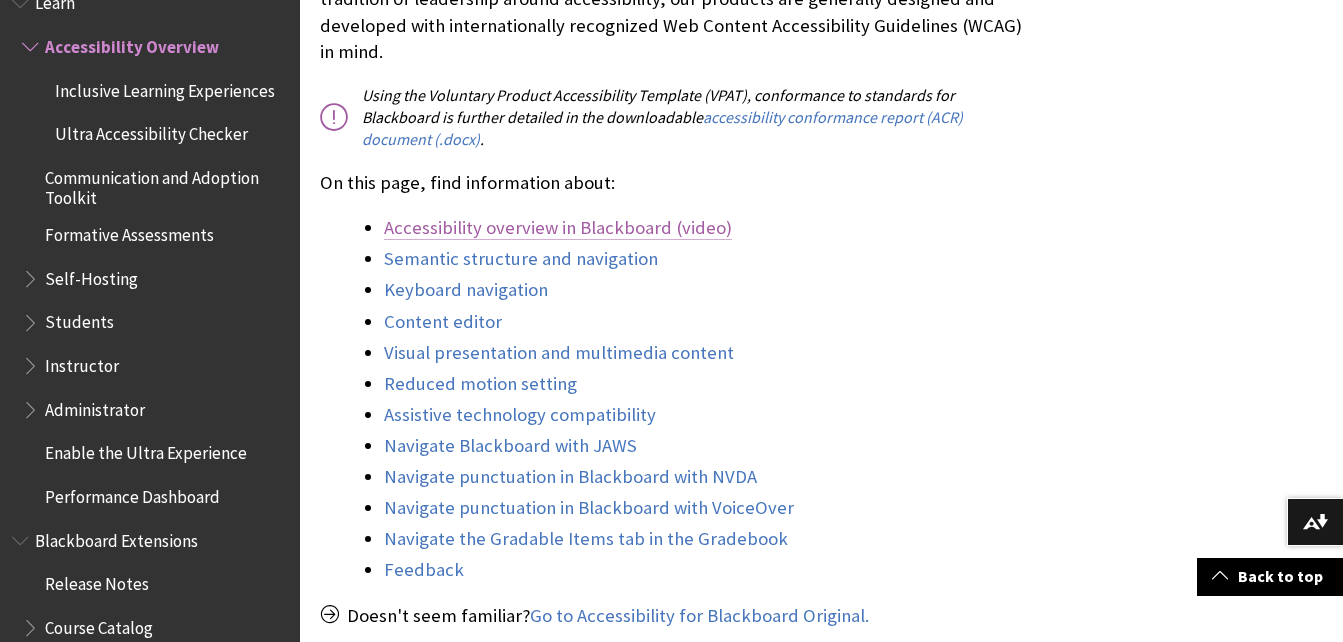 click on "Accessibility overview in Blackboard (video)" at bounding box center (558, 228) 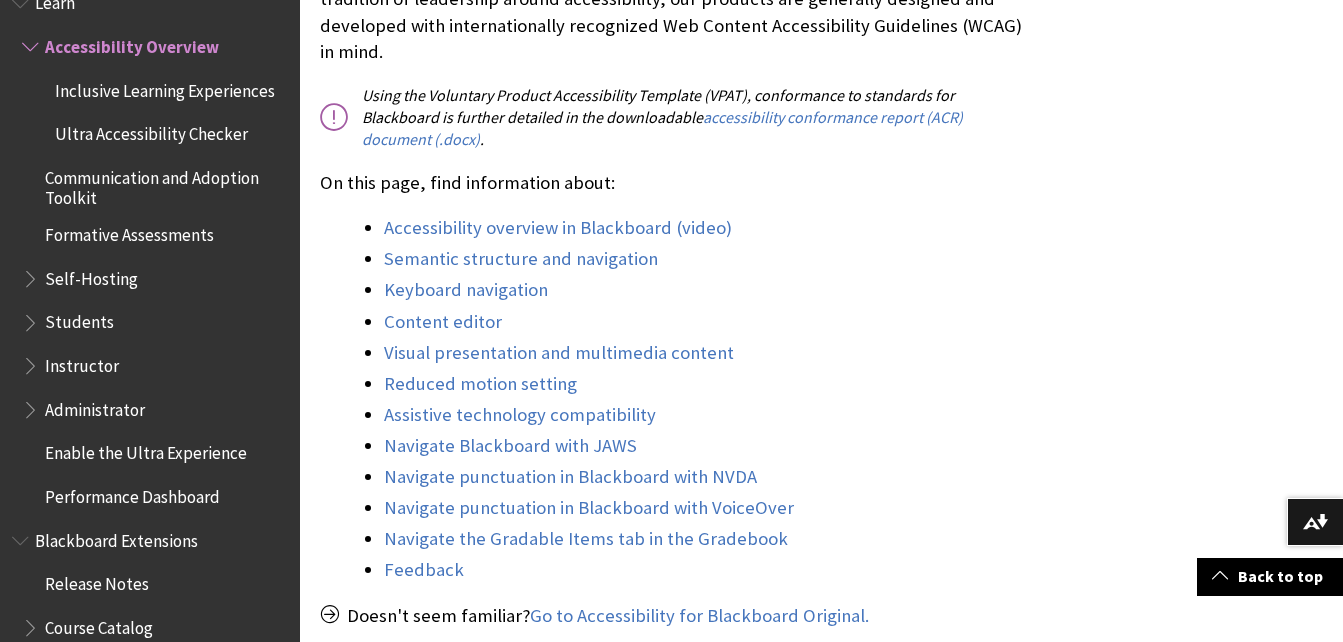 drag, startPoint x: 461, startPoint y: 202, endPoint x: 999, endPoint y: 181, distance: 538.40967 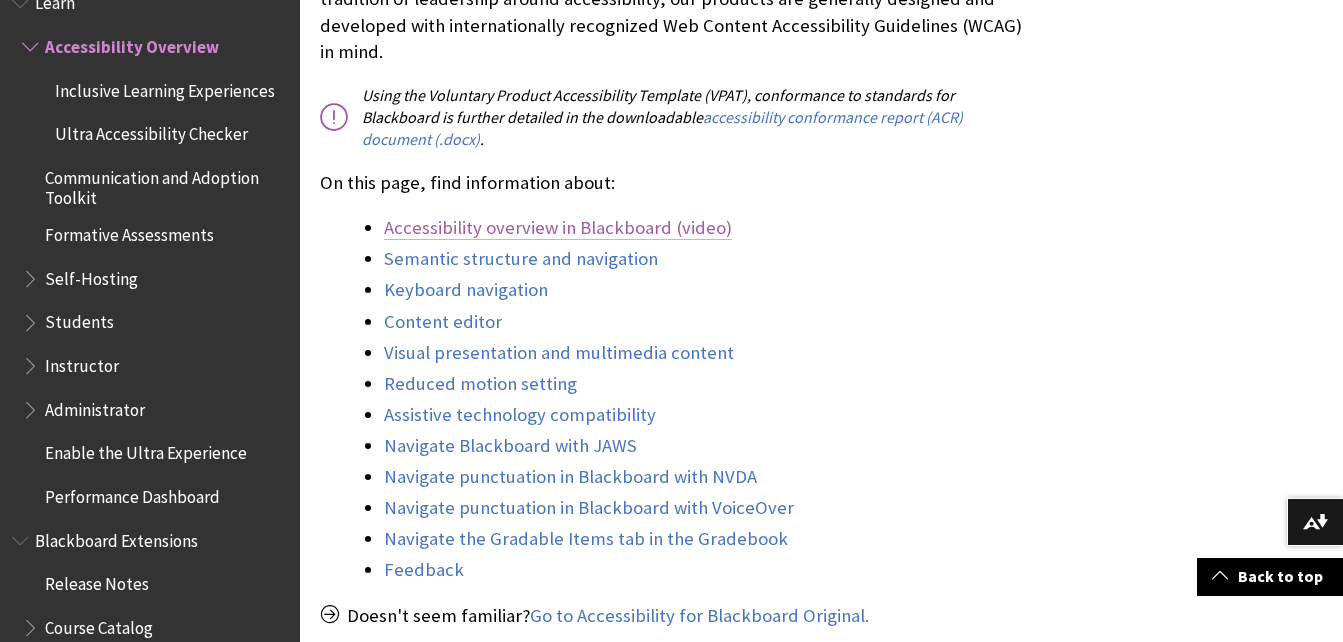 click on "Accessibility overview in Blackboard (video)" at bounding box center (558, 228) 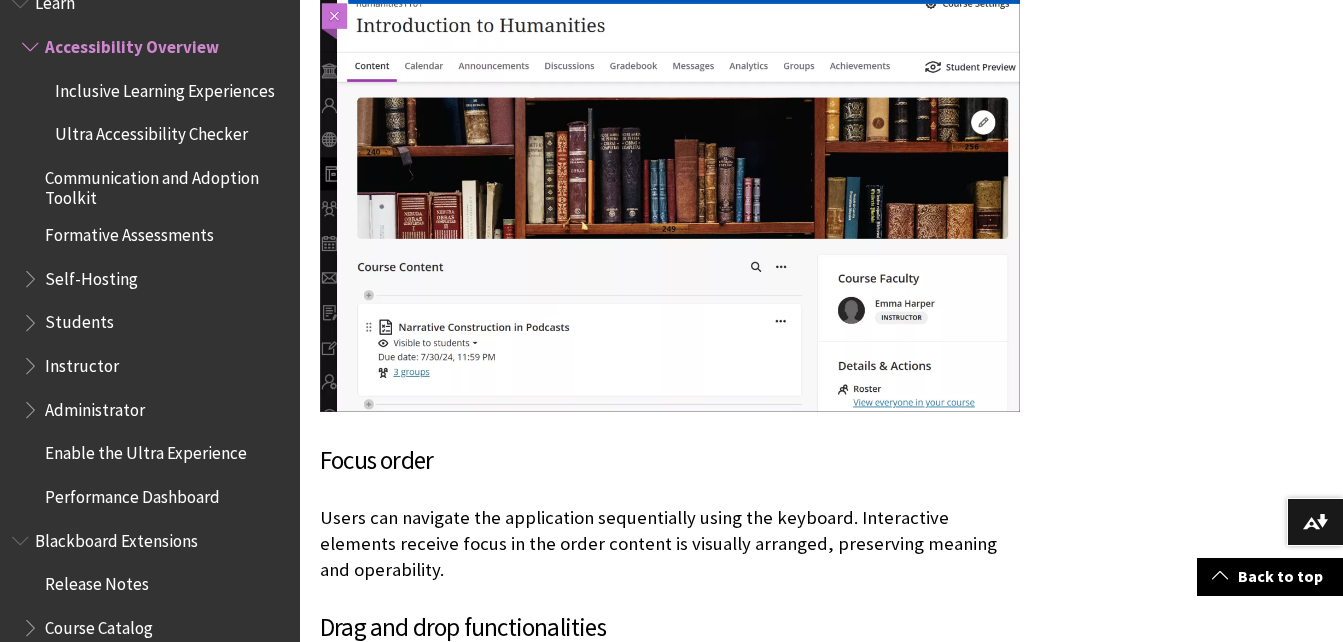 scroll, scrollTop: 3800, scrollLeft: 0, axis: vertical 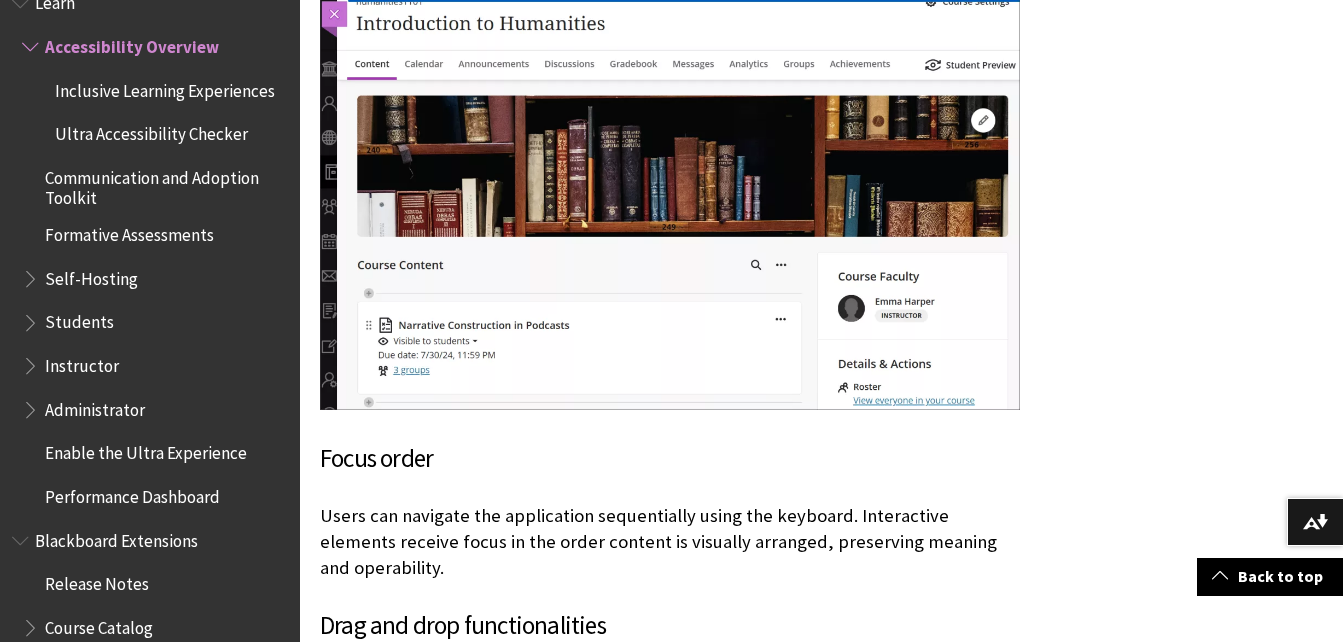 click at bounding box center (670, 195) 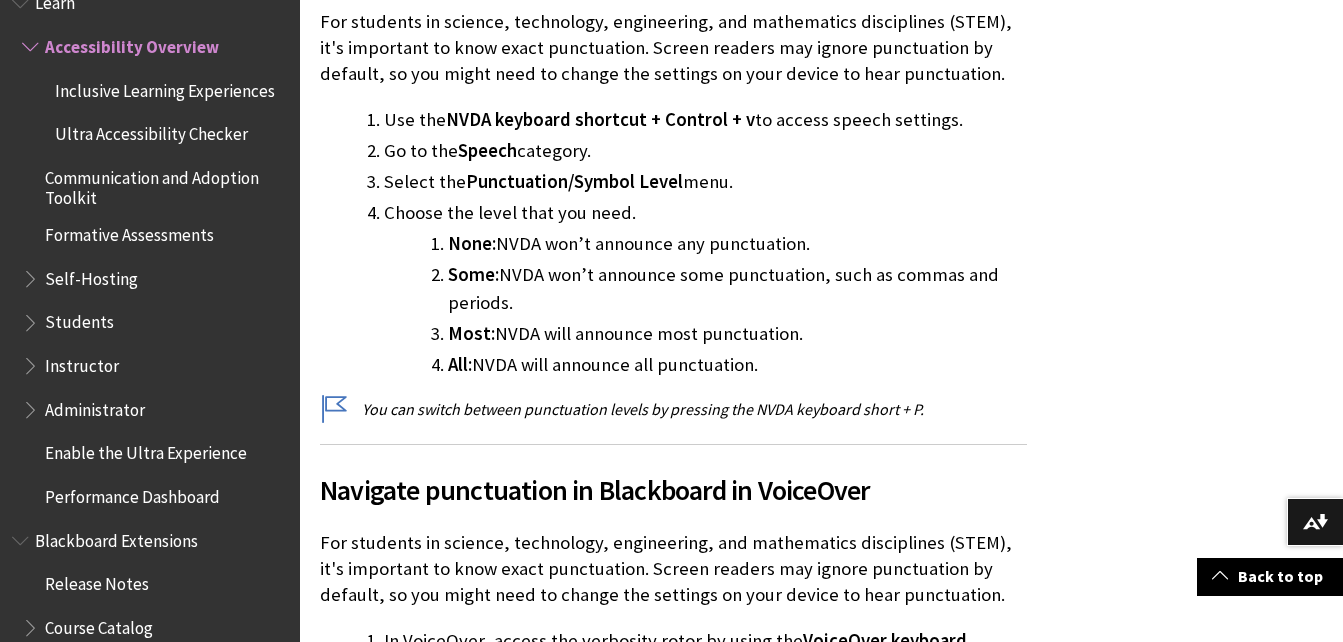 scroll, scrollTop: 7360, scrollLeft: 0, axis: vertical 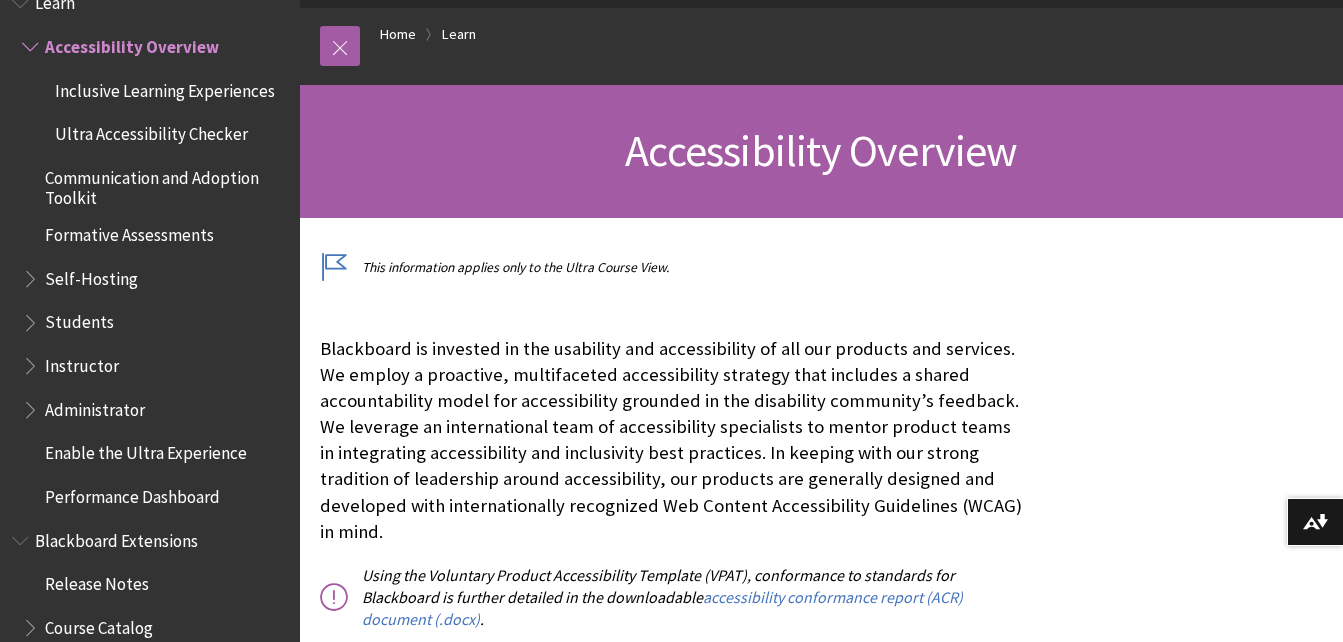 click on "Home
Learn" at bounding box center (841, 37) 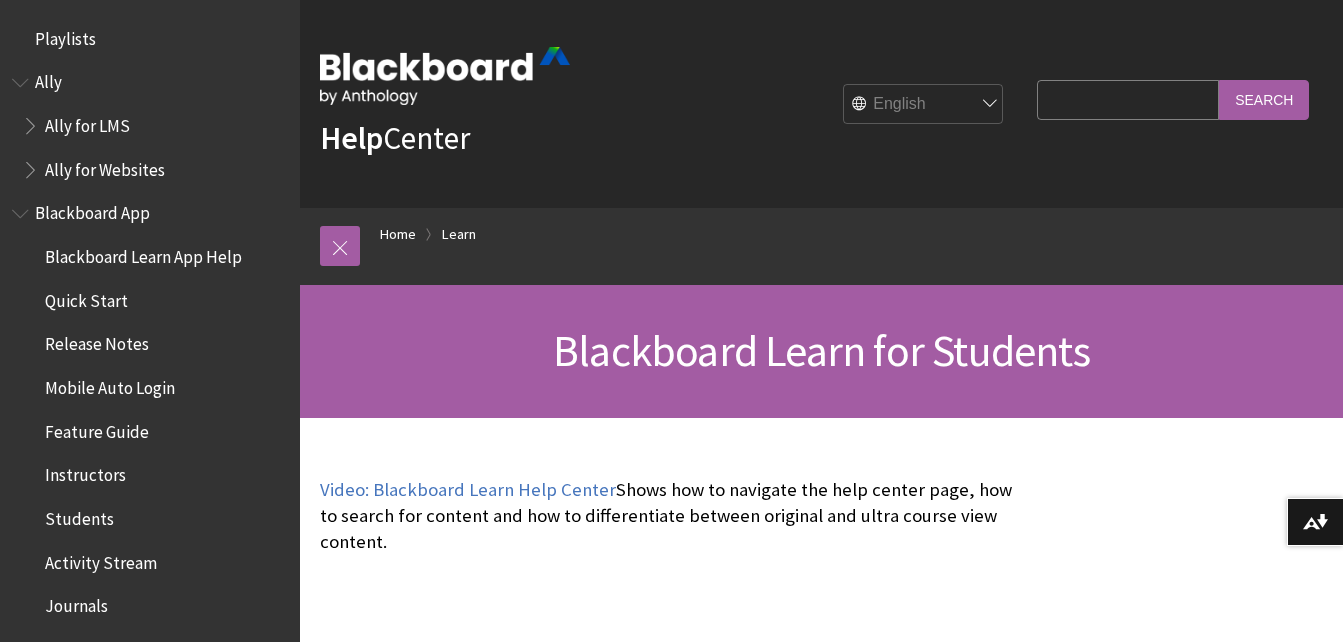 scroll, scrollTop: 0, scrollLeft: 0, axis: both 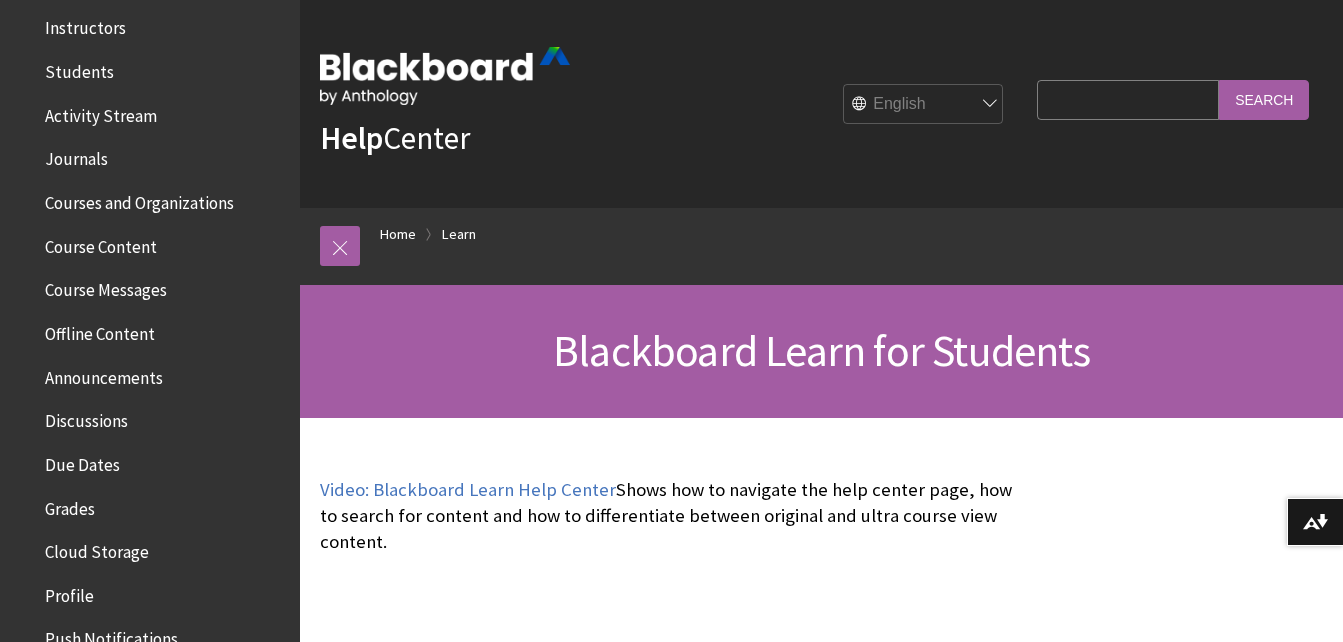 click on "Journals" at bounding box center [76, 156] 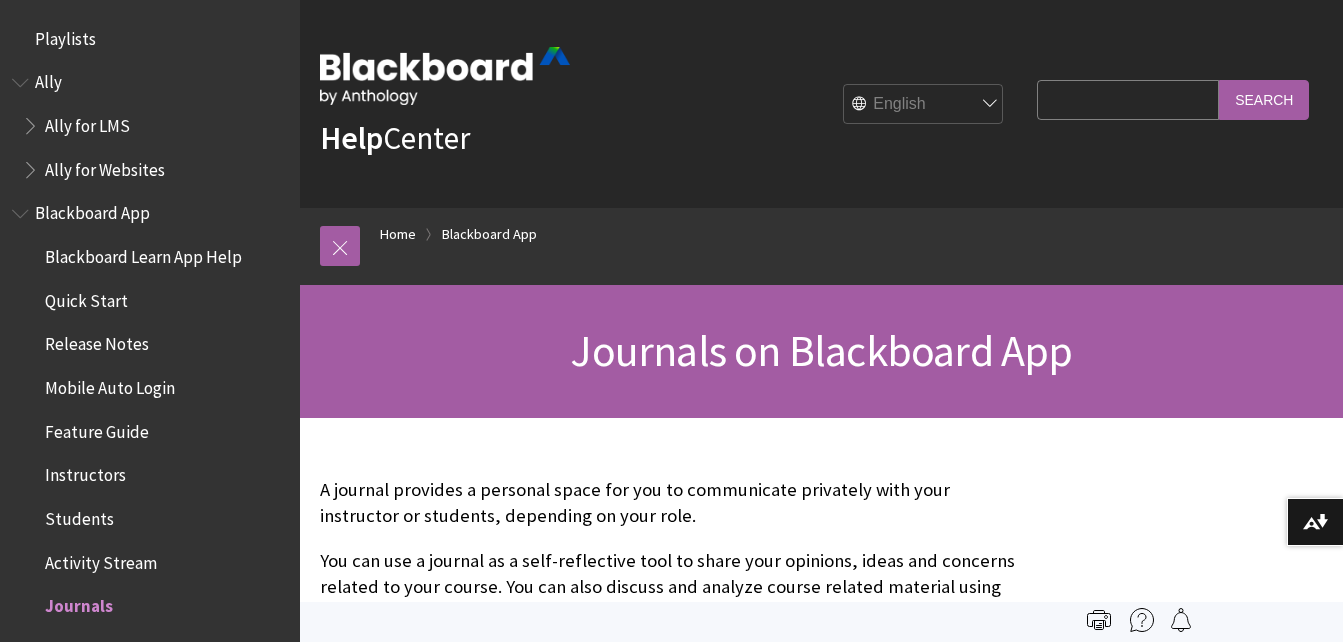 scroll, scrollTop: 0, scrollLeft: 0, axis: both 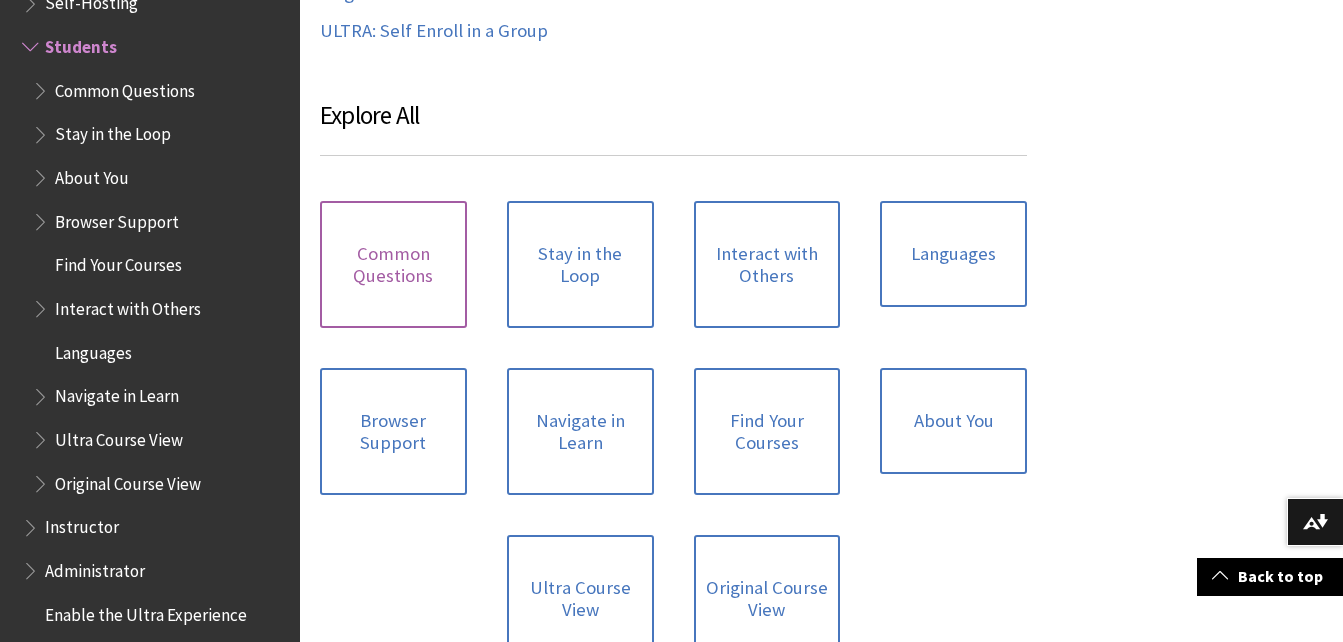 click on "Common Questions" at bounding box center (393, 264) 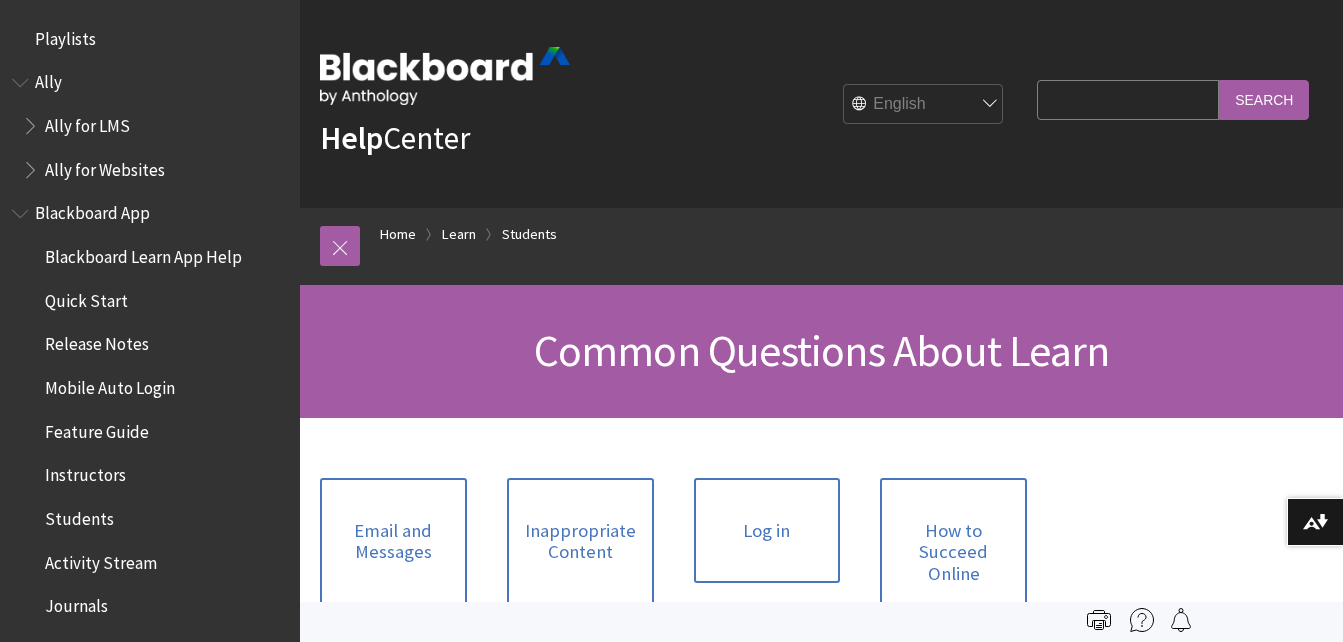 scroll, scrollTop: 0, scrollLeft: 0, axis: both 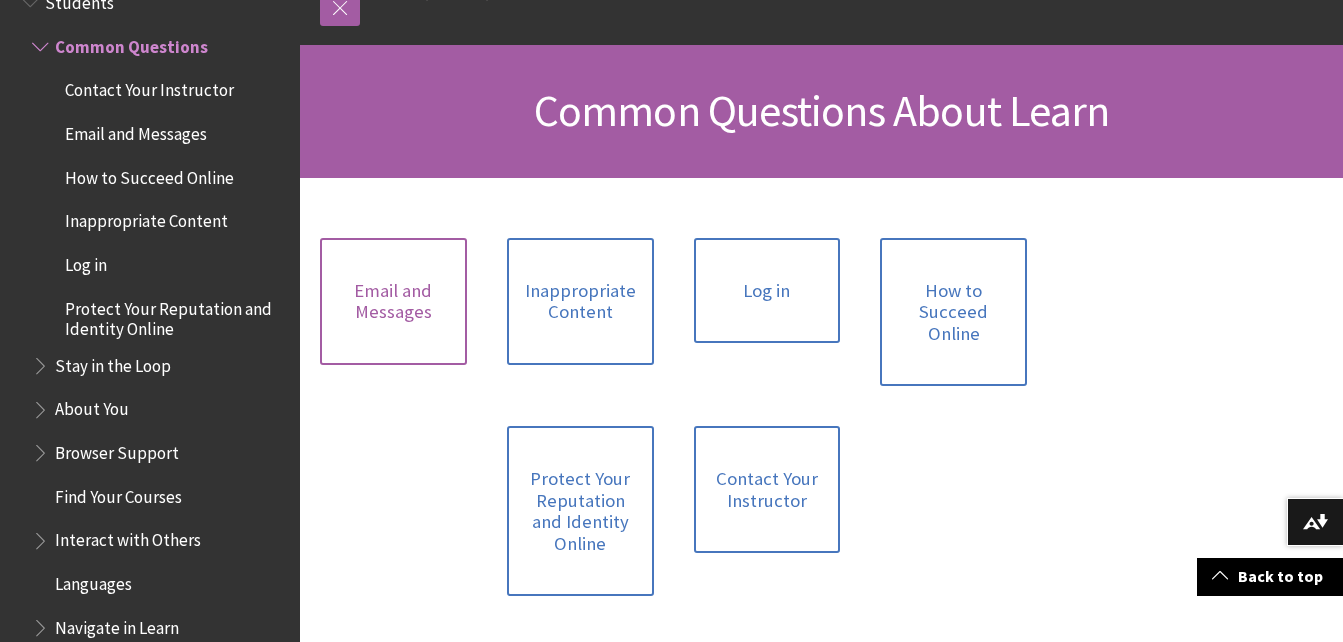 click on "Email and Messages" at bounding box center [393, 301] 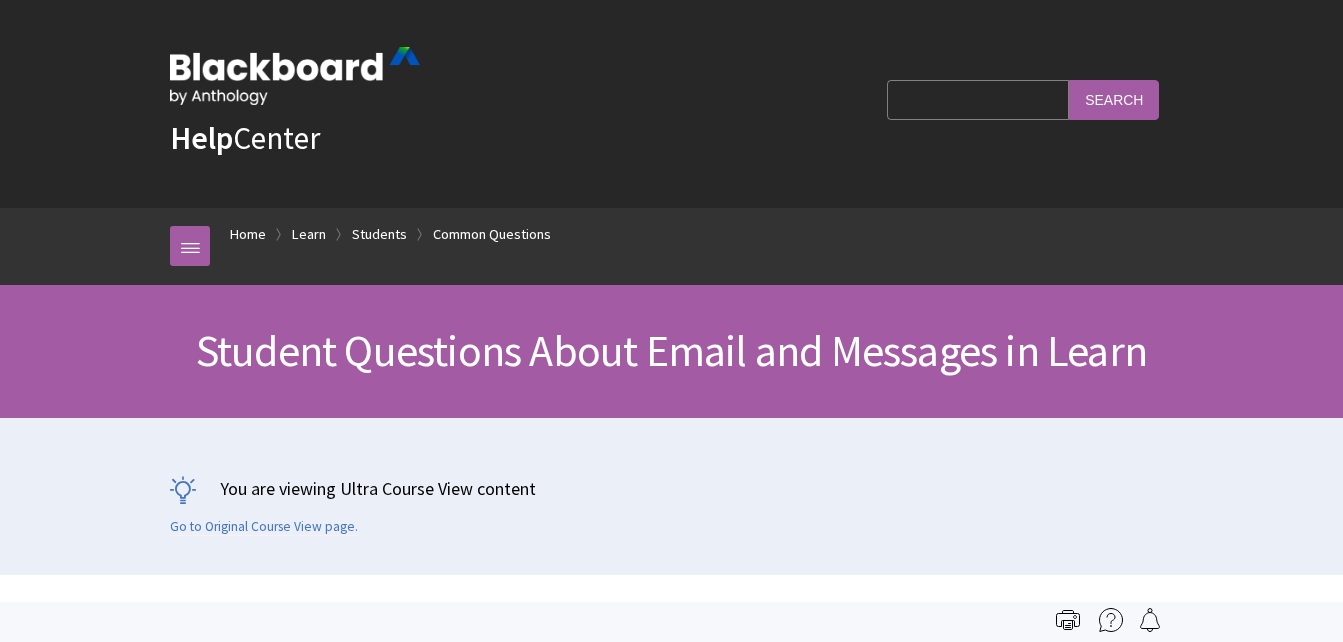 scroll, scrollTop: 0, scrollLeft: 0, axis: both 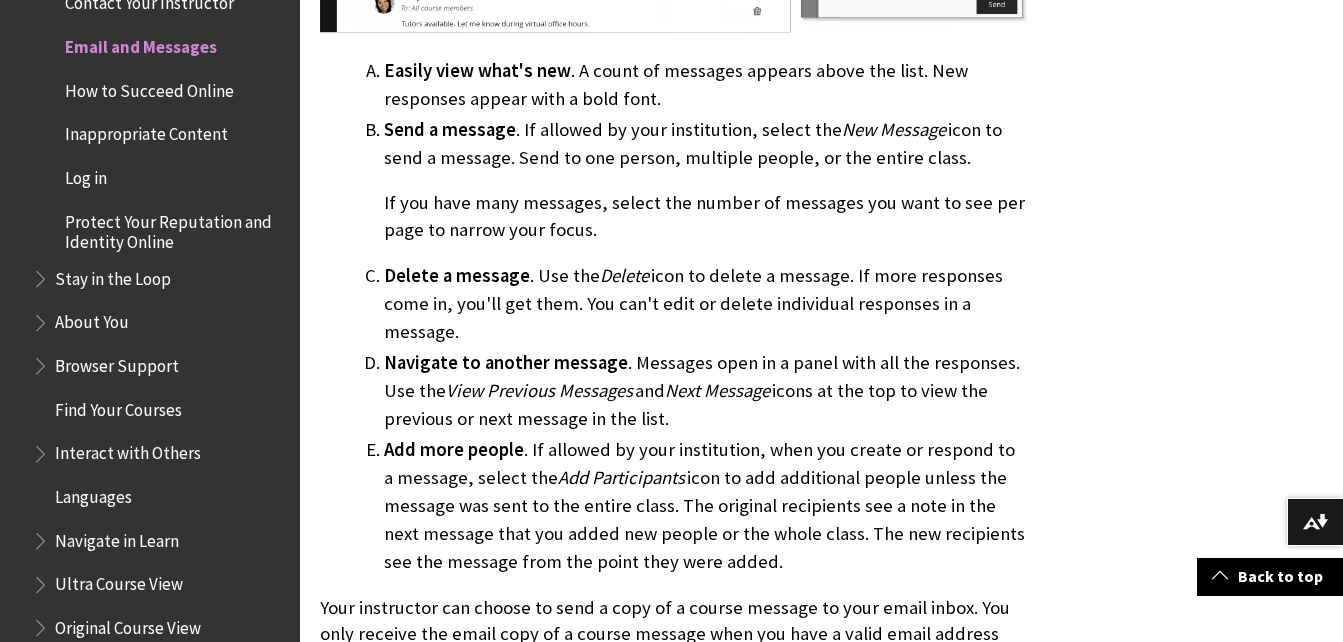 click on "Delete a message . Use the  Delete  icon to delete a message. If more responses come in, you'll get them. You can't edit or delete individual responses in a message." at bounding box center [705, 304] 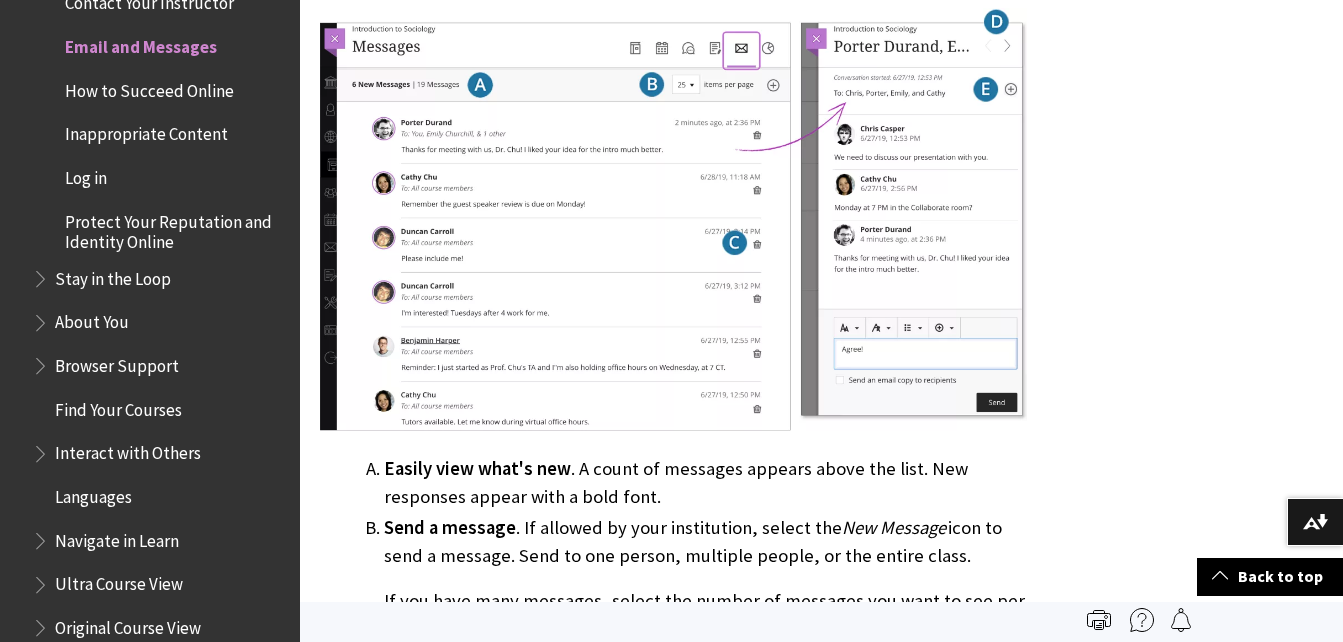 scroll, scrollTop: 1680, scrollLeft: 0, axis: vertical 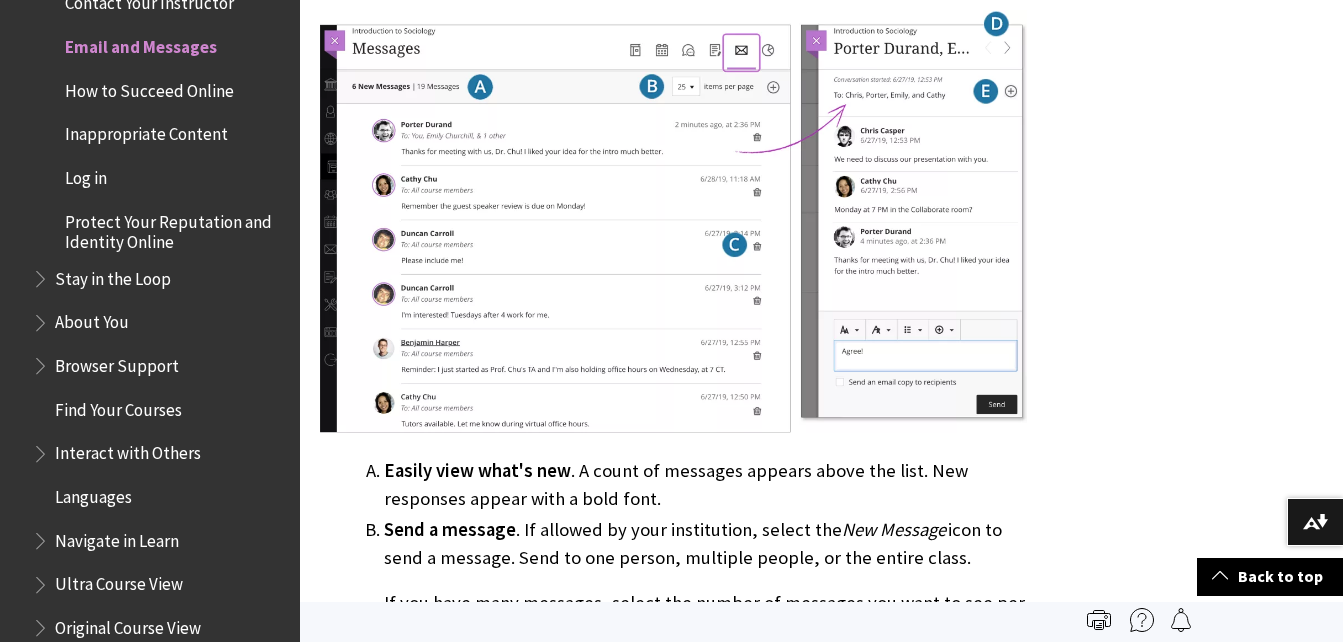 click at bounding box center [673, 222] 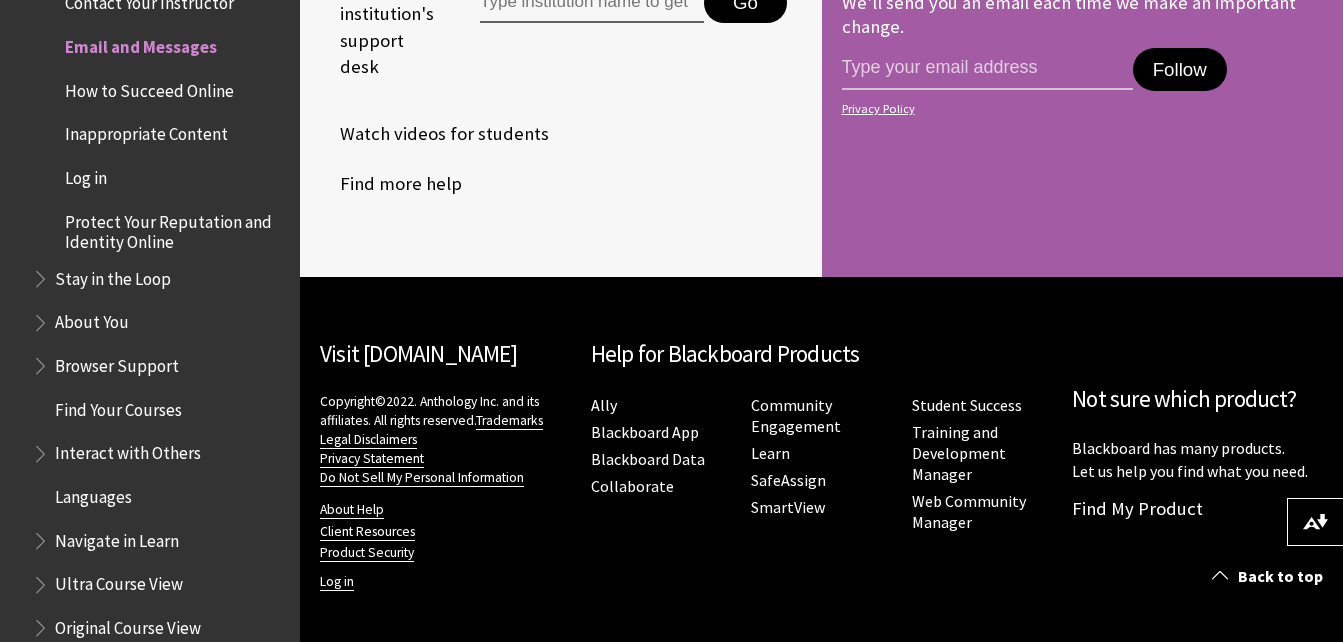 scroll, scrollTop: 3596, scrollLeft: 0, axis: vertical 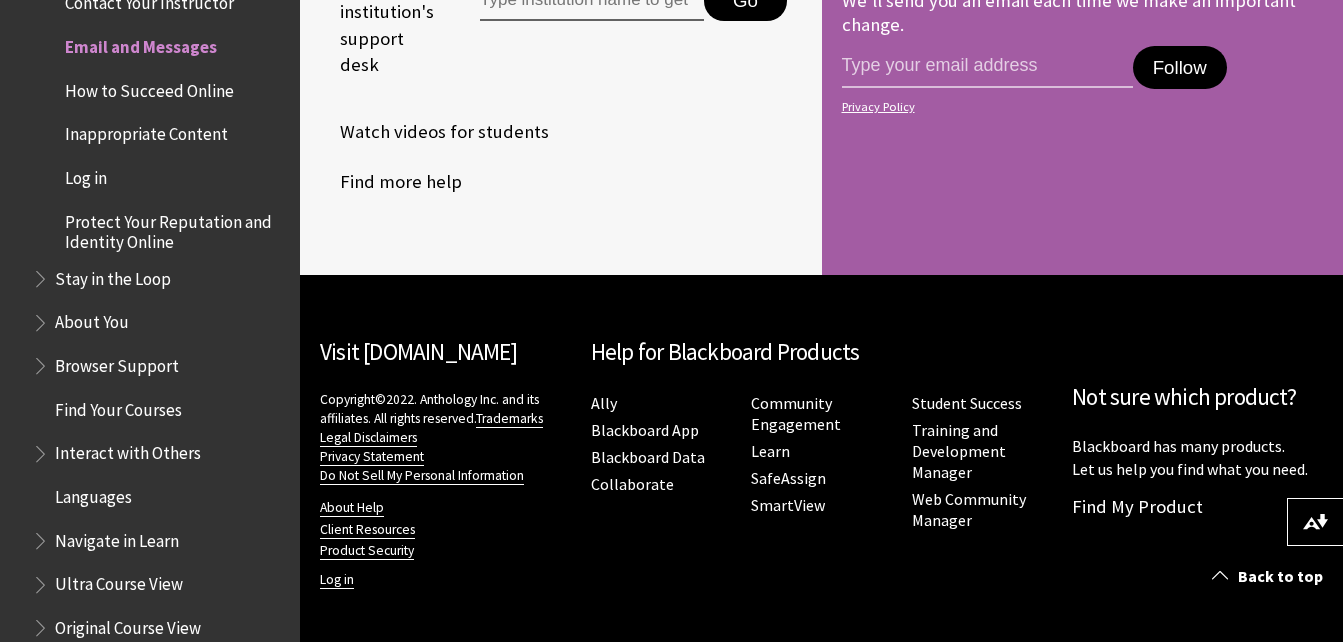 click on "How to Succeed Online" at bounding box center (149, 87) 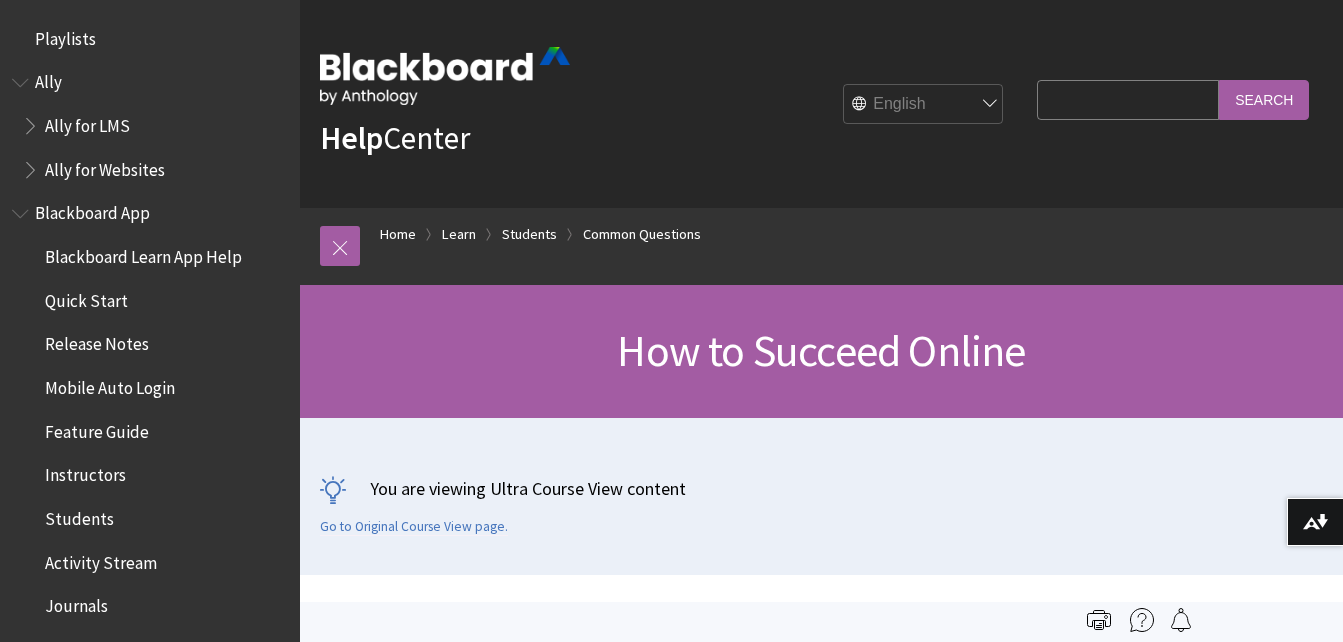 scroll, scrollTop: 0, scrollLeft: 0, axis: both 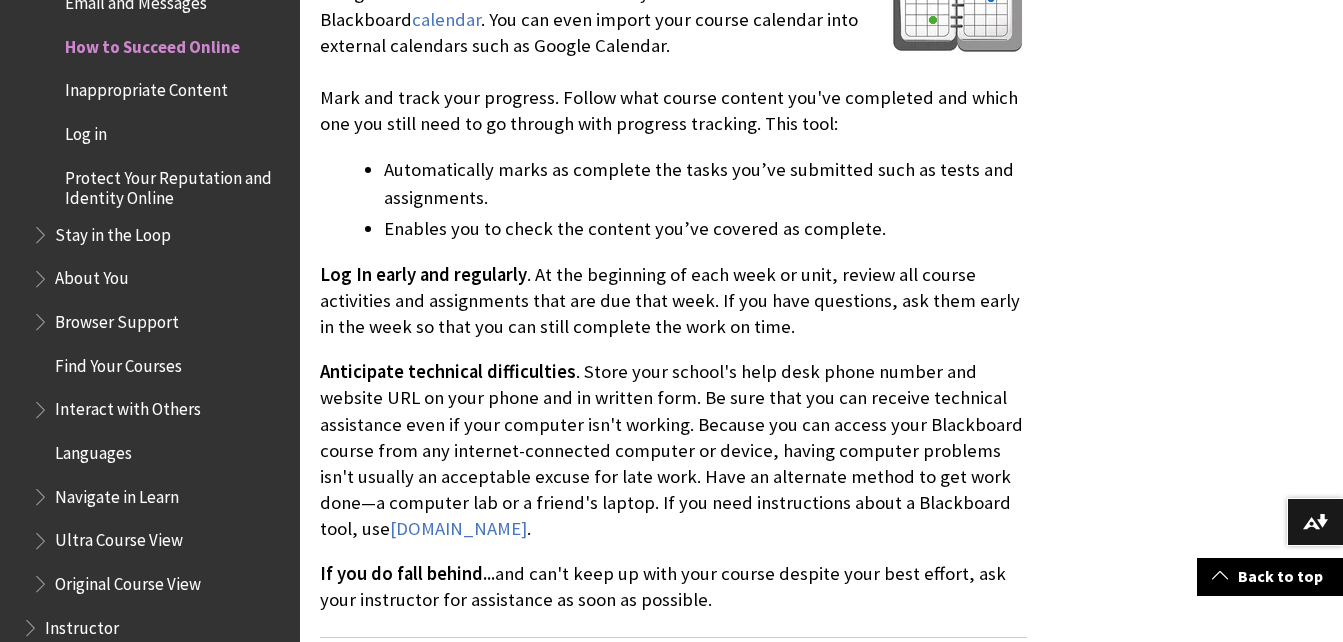 click on "Inappropriate Content" at bounding box center (146, 87) 